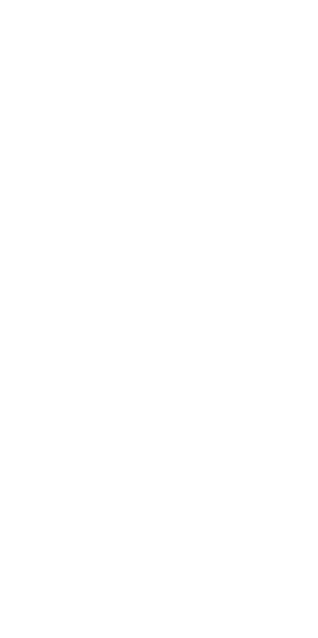 scroll, scrollTop: 0, scrollLeft: 0, axis: both 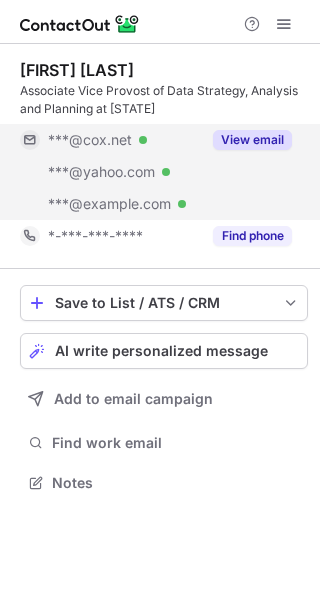 click on "View email" at bounding box center [252, 140] 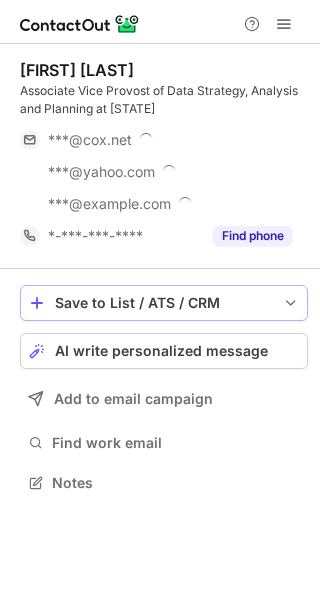 scroll, scrollTop: 10, scrollLeft: 10, axis: both 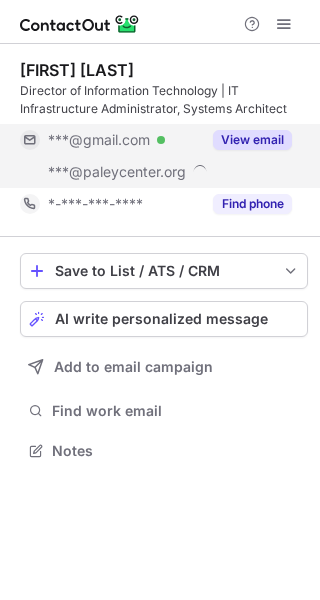 click on "View email" at bounding box center [252, 140] 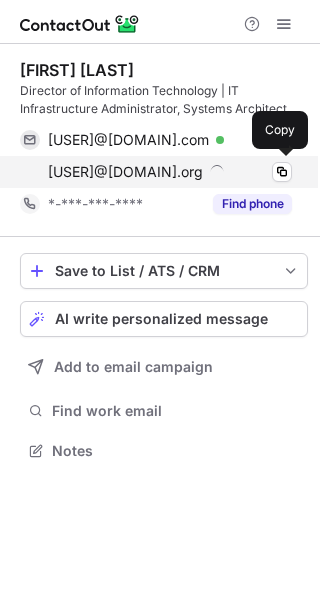 click on "zrizvi@paleycenter.org Copy" at bounding box center (156, 172) 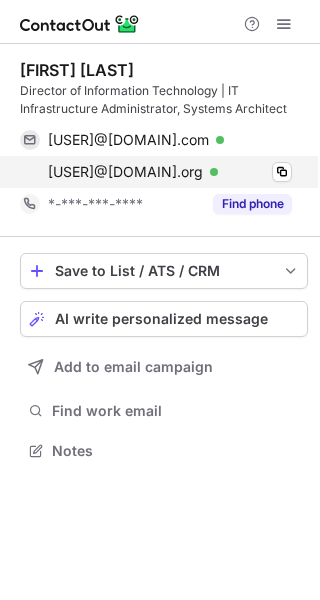 click on "zrizvi@paleycenter.org" at bounding box center (125, 172) 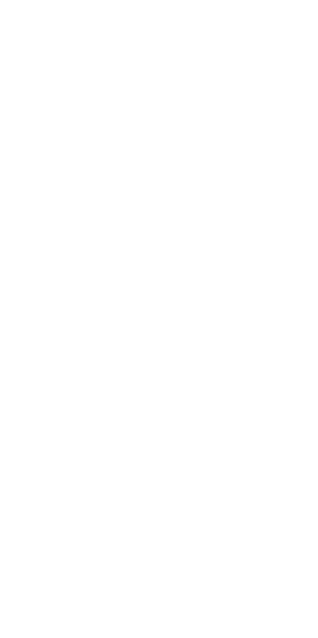 scroll, scrollTop: 0, scrollLeft: 0, axis: both 